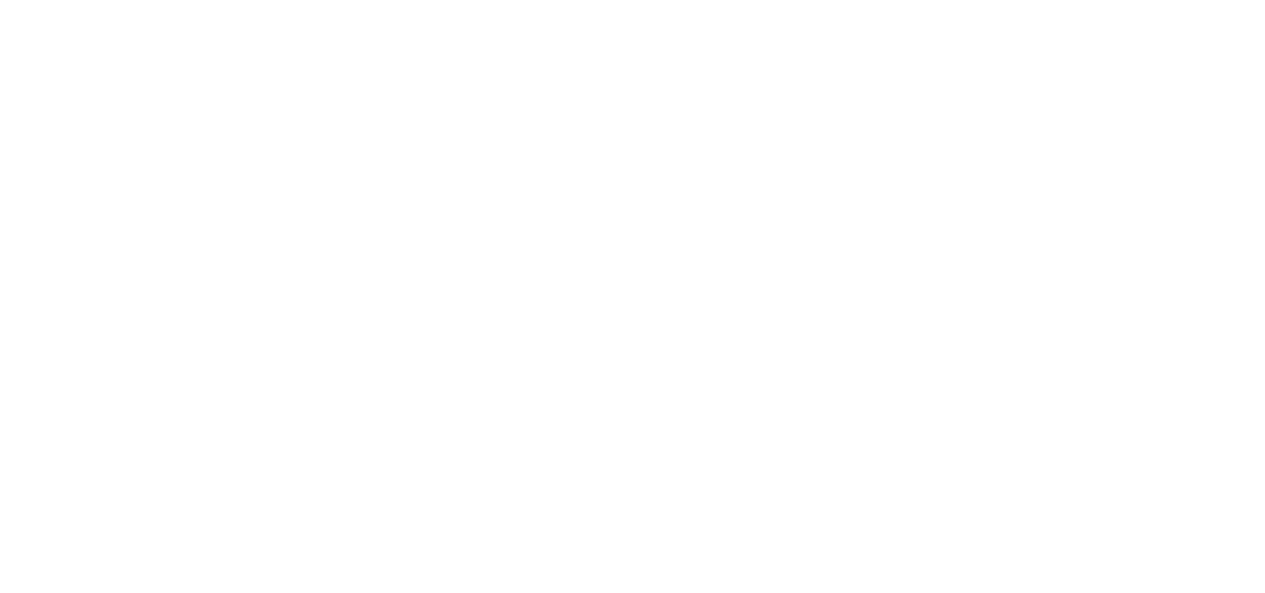 scroll, scrollTop: 0, scrollLeft: 0, axis: both 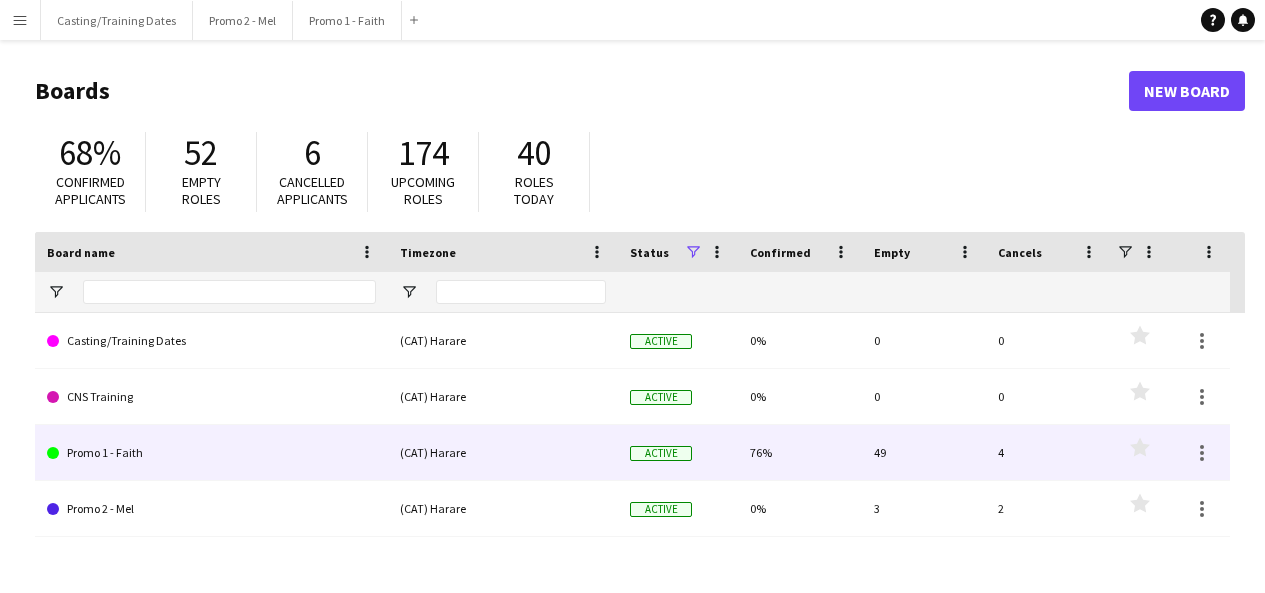 click on "Promo 1 - Faith" 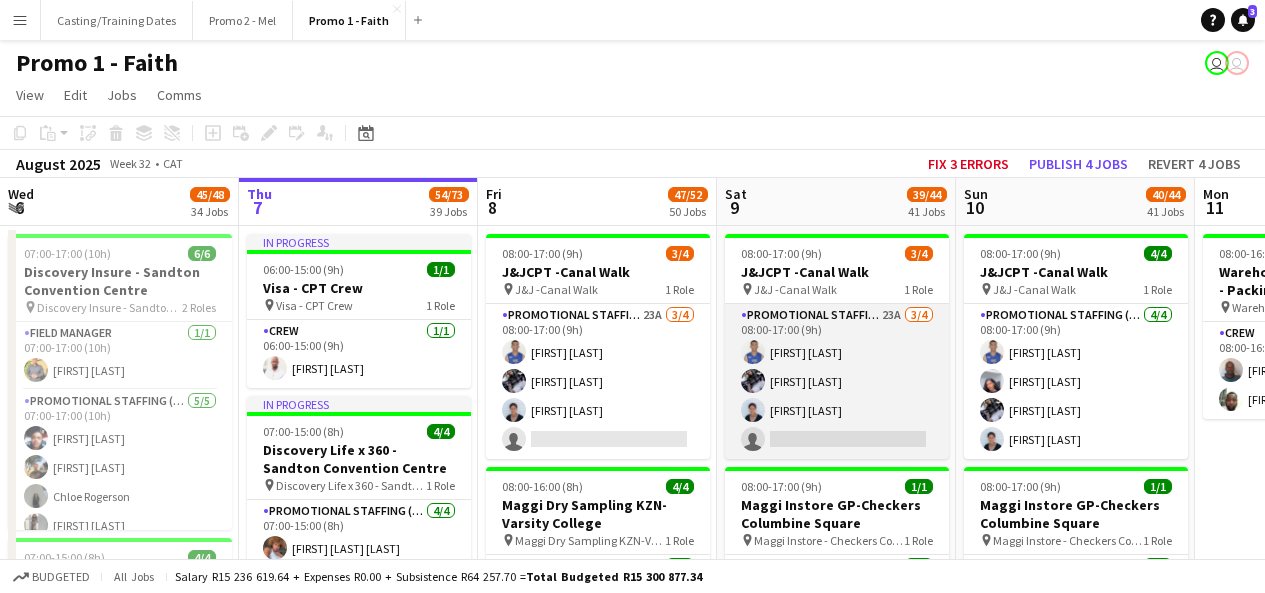 scroll, scrollTop: 0, scrollLeft: 557, axis: horizontal 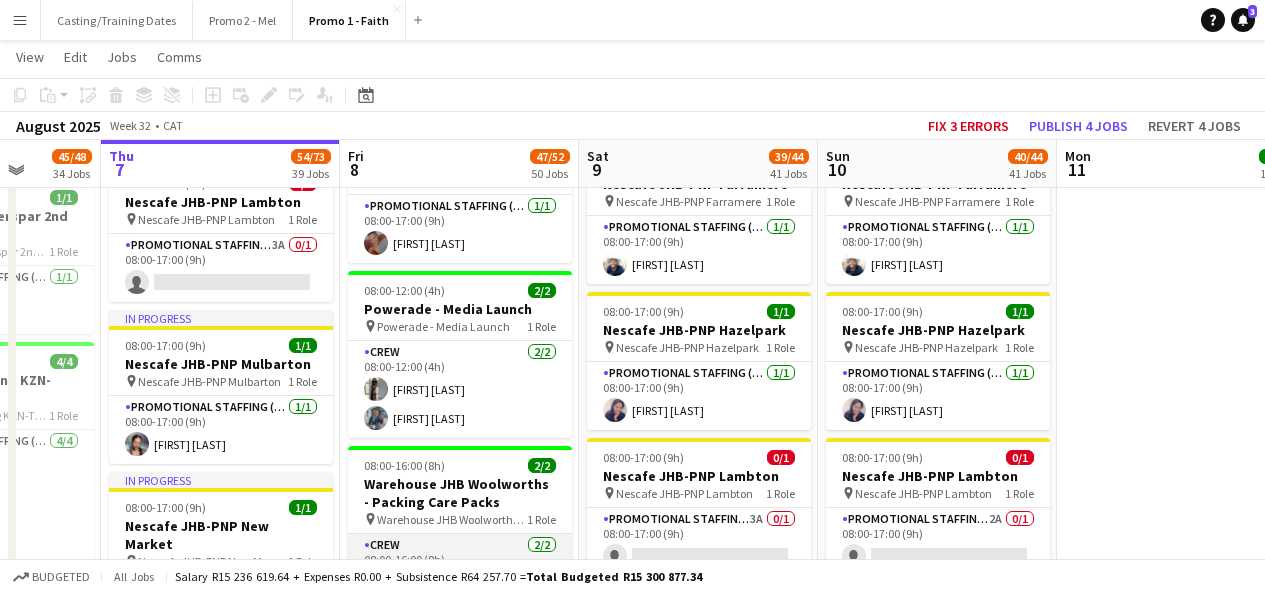 click on "Crew   2/2   08:00-16:00 (8h)
[FIRST] [LAST] [FIRST] [LAST]" at bounding box center (460, 582) 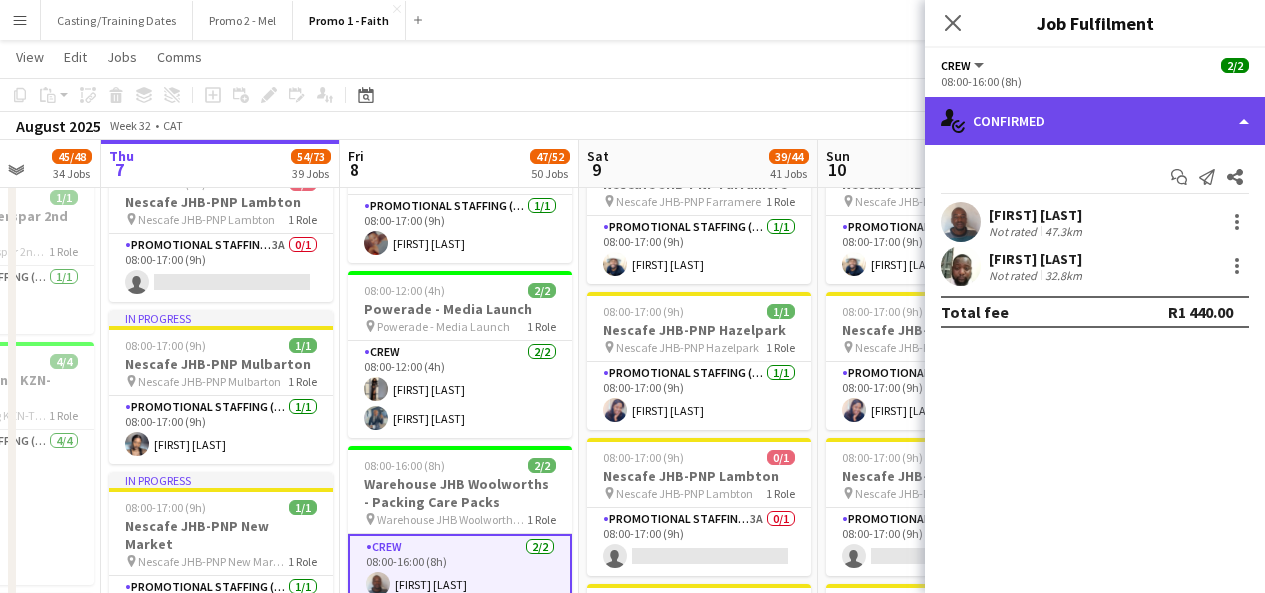 click on "single-neutral-actions-check-2
Confirmed" 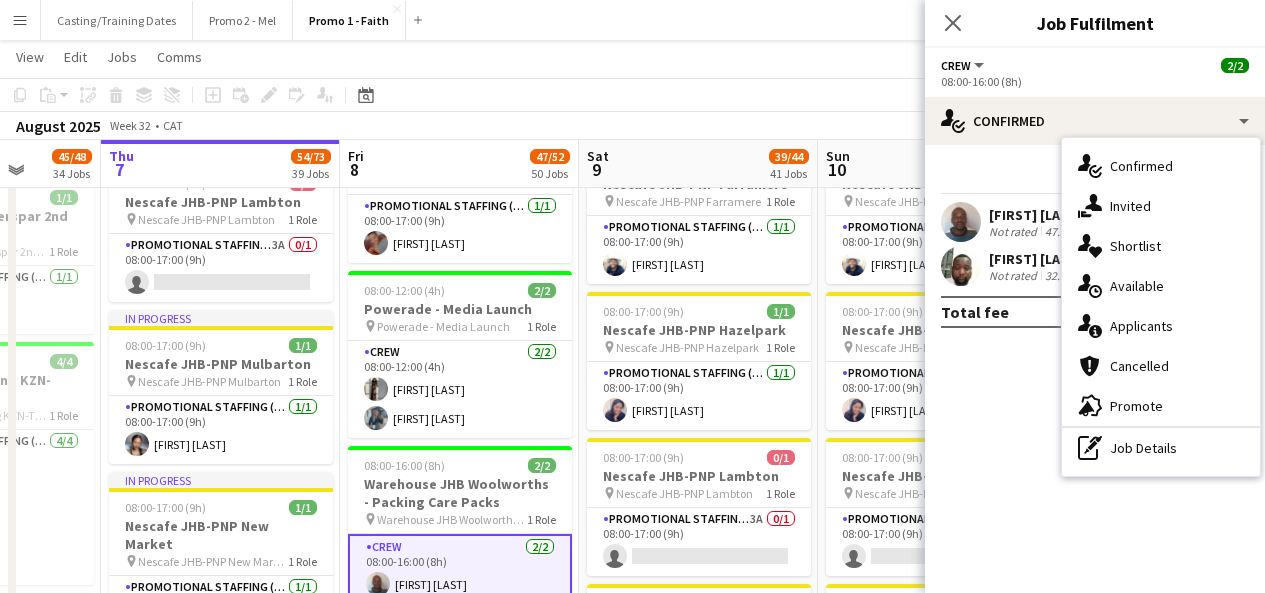 click on "check
Confirmed
Start chat
Send notification
Share
[FIRST] [LAST]   Not rated   47.3km   [FIRST] [LAST]   Not rated   32.8km   Total fee   R1 440.00" 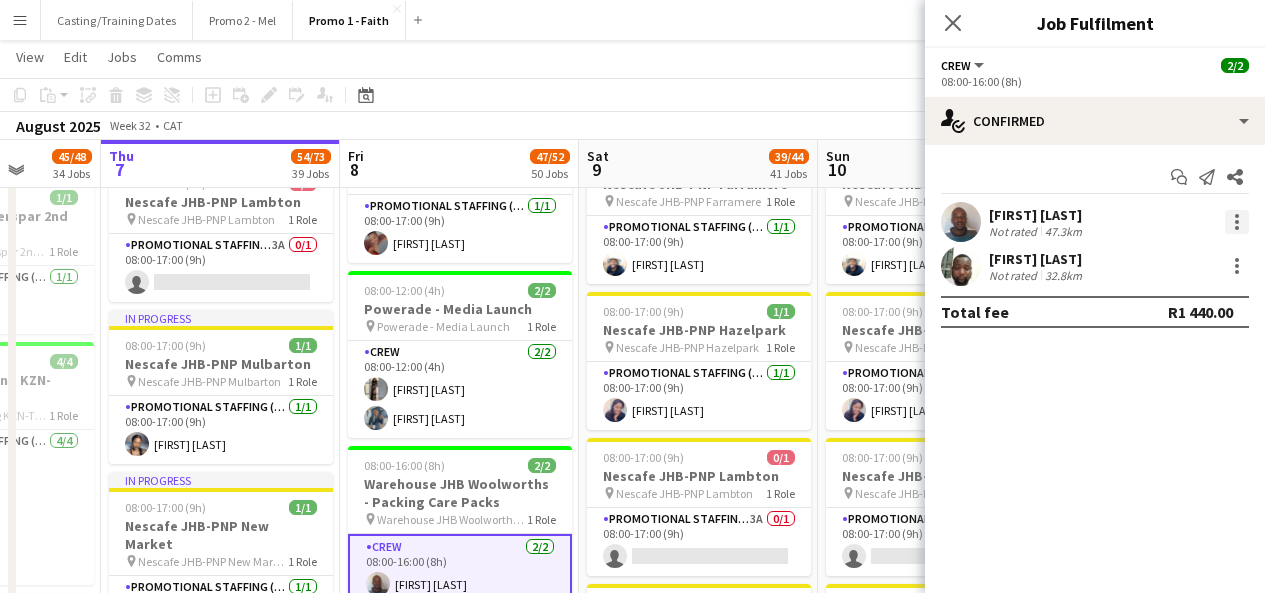 click at bounding box center [1237, 222] 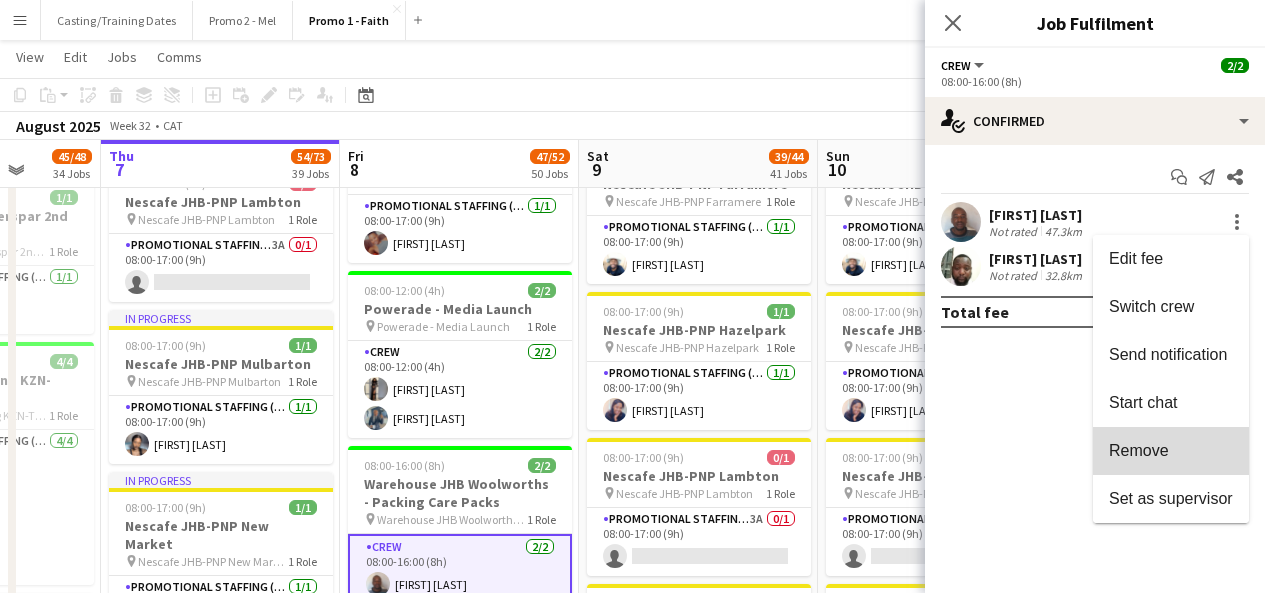 click on "Remove" at bounding box center (1139, 450) 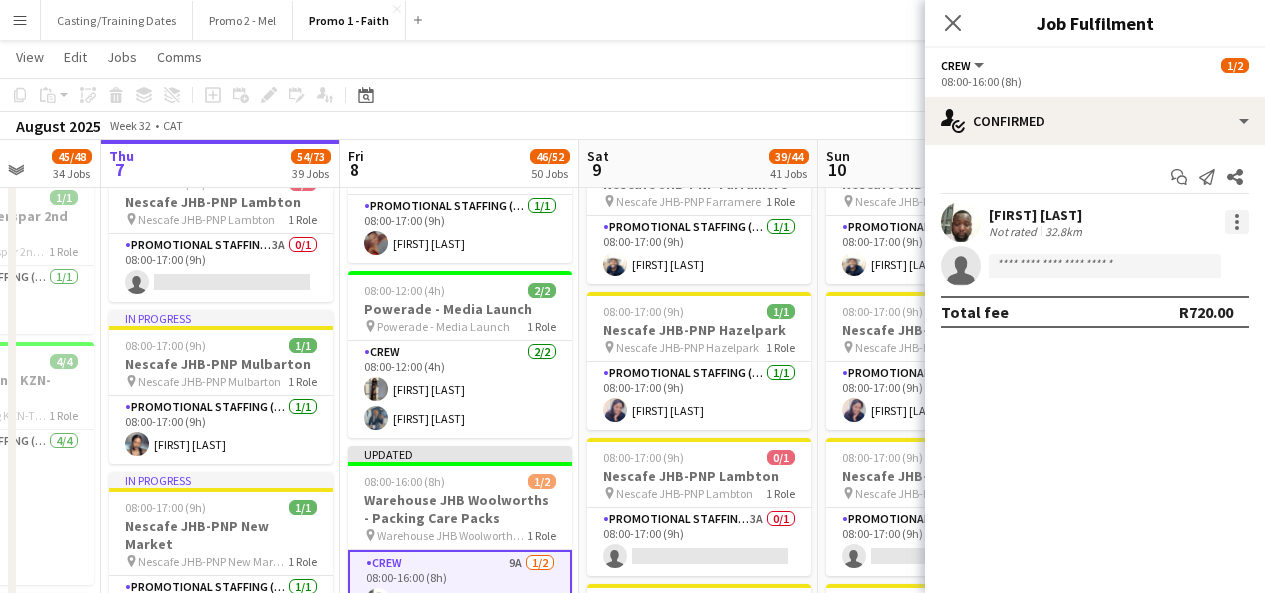 click at bounding box center [1237, 228] 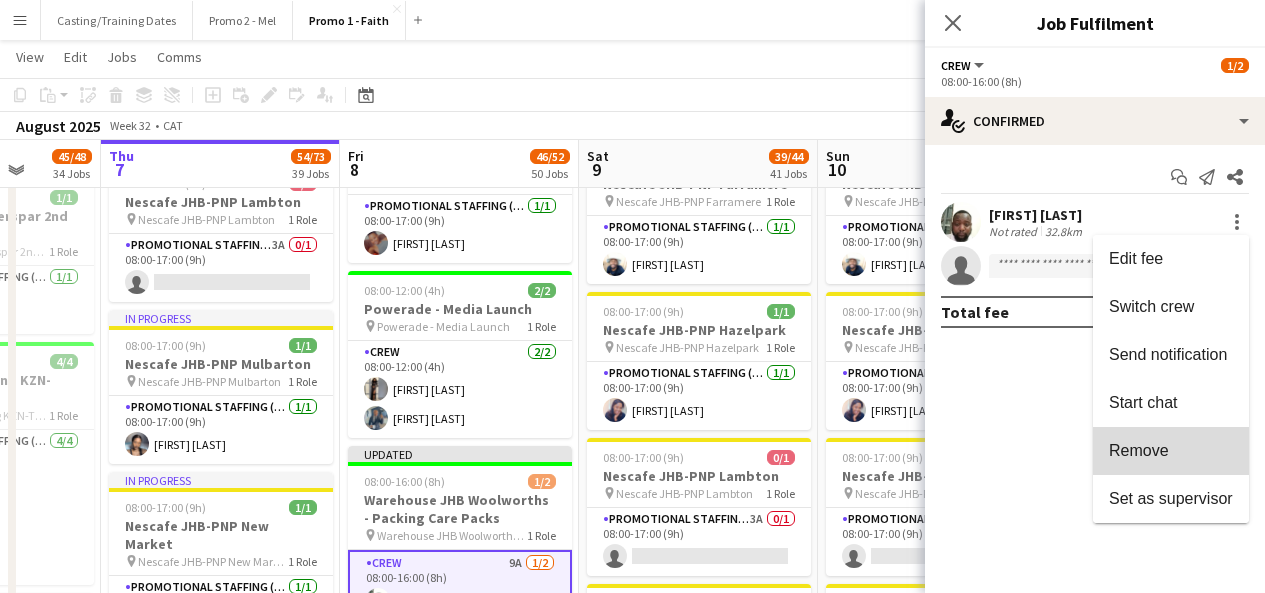 click on "Remove" at bounding box center (1171, 451) 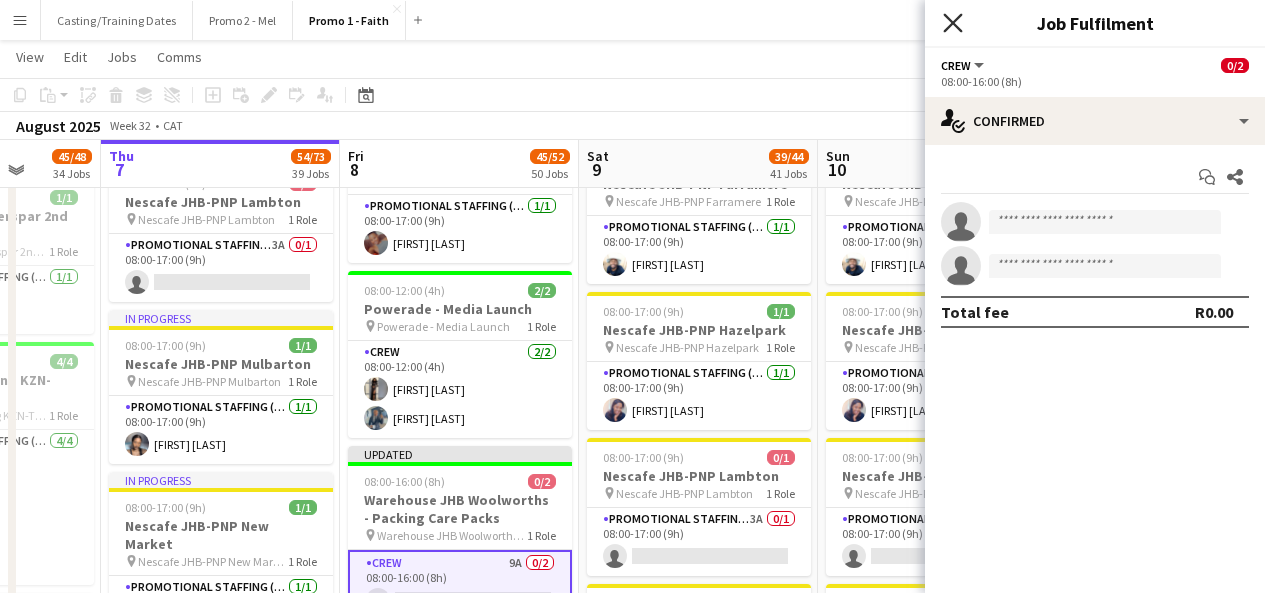 click on "Close pop-in" 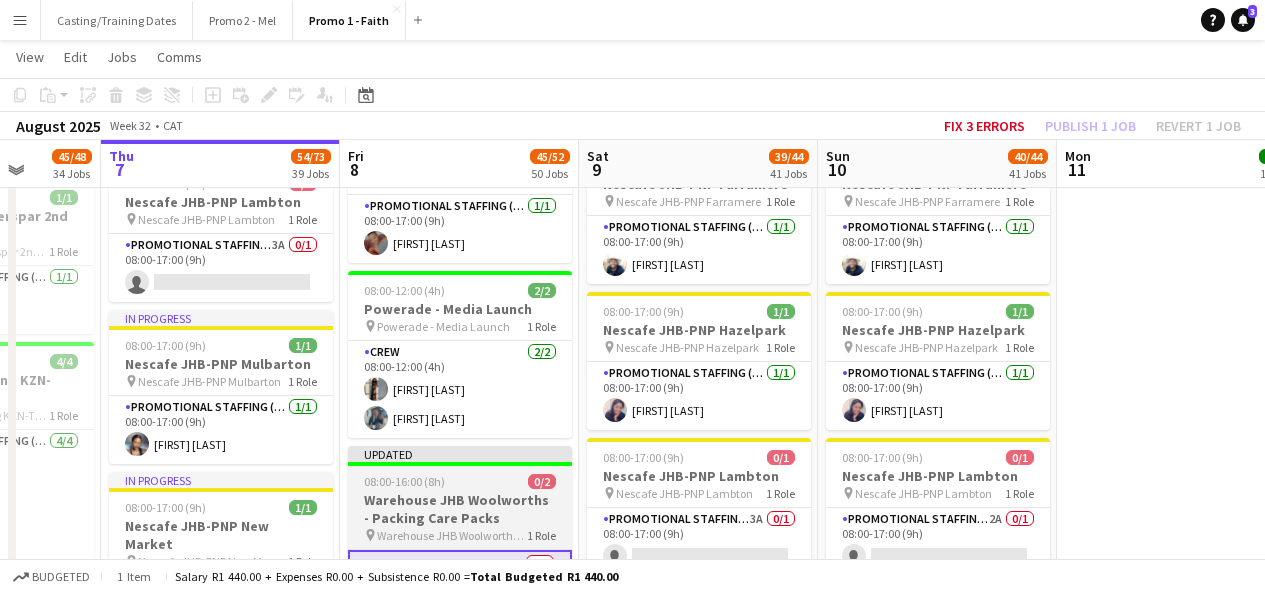 click on "Updated" at bounding box center (460, 454) 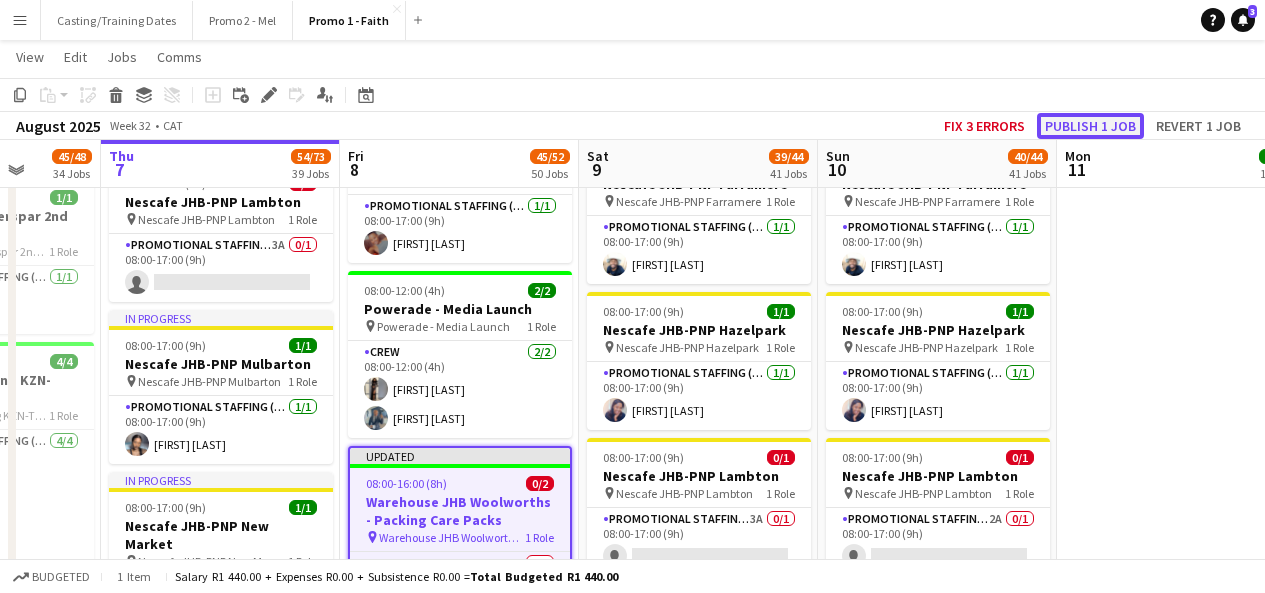 click on "Publish 1 job" 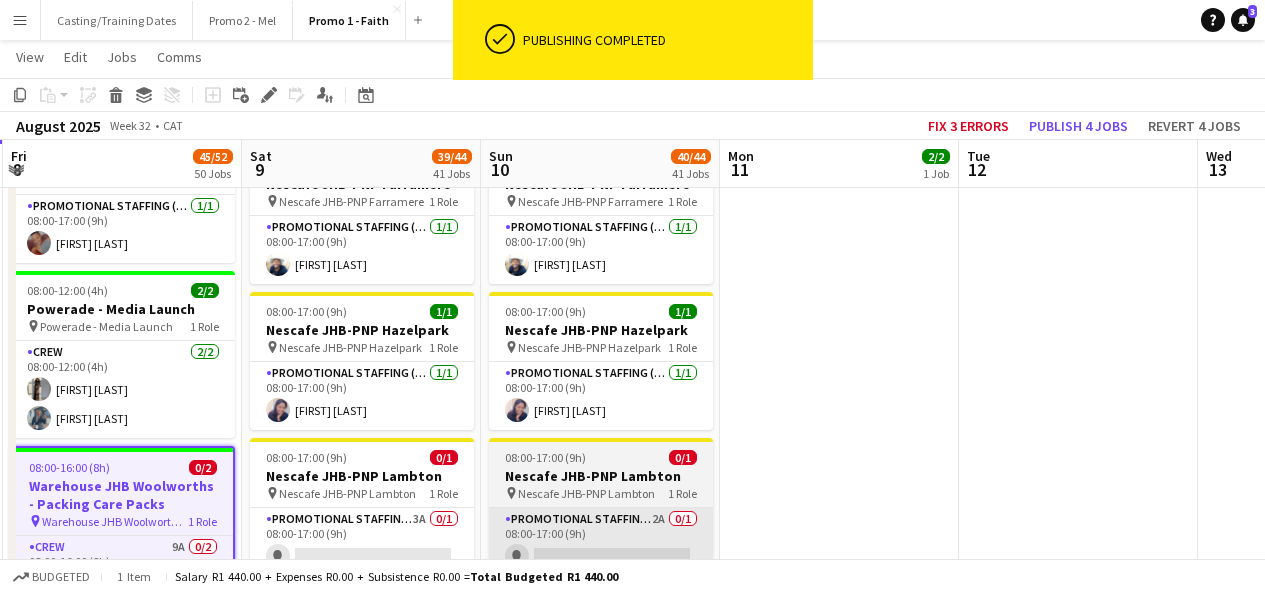 scroll, scrollTop: 0, scrollLeft: 898, axis: horizontal 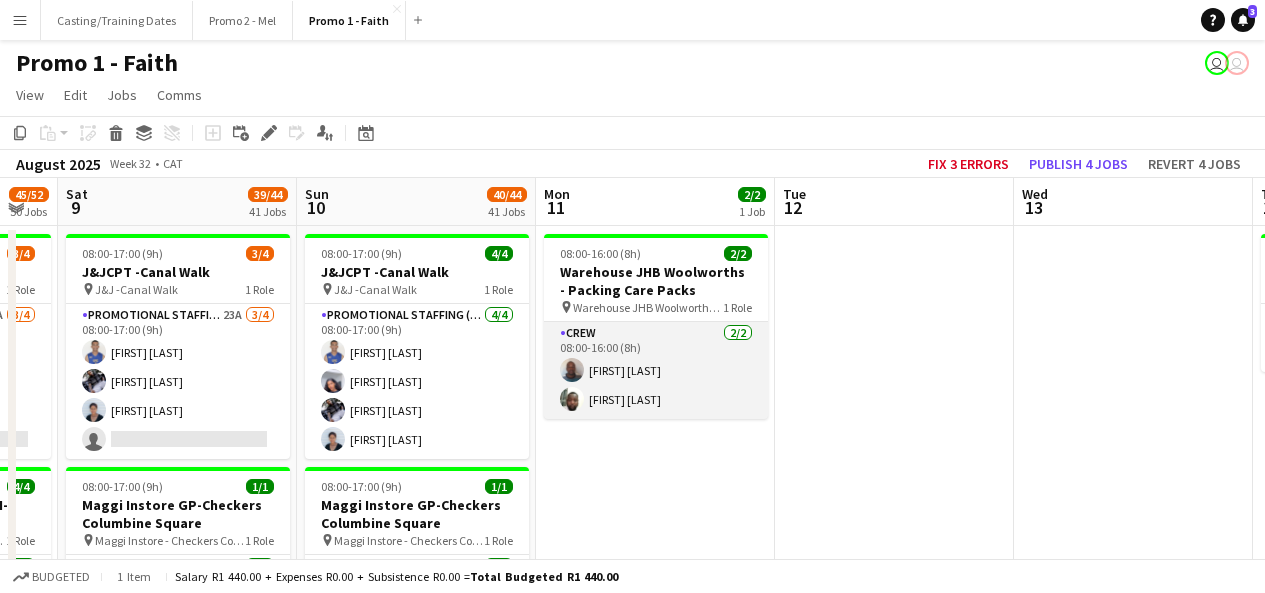 click on "Crew   2/2   08:00-16:00 (8h)
[FIRST] [LAST] [FIRST] [LAST]" at bounding box center (656, 370) 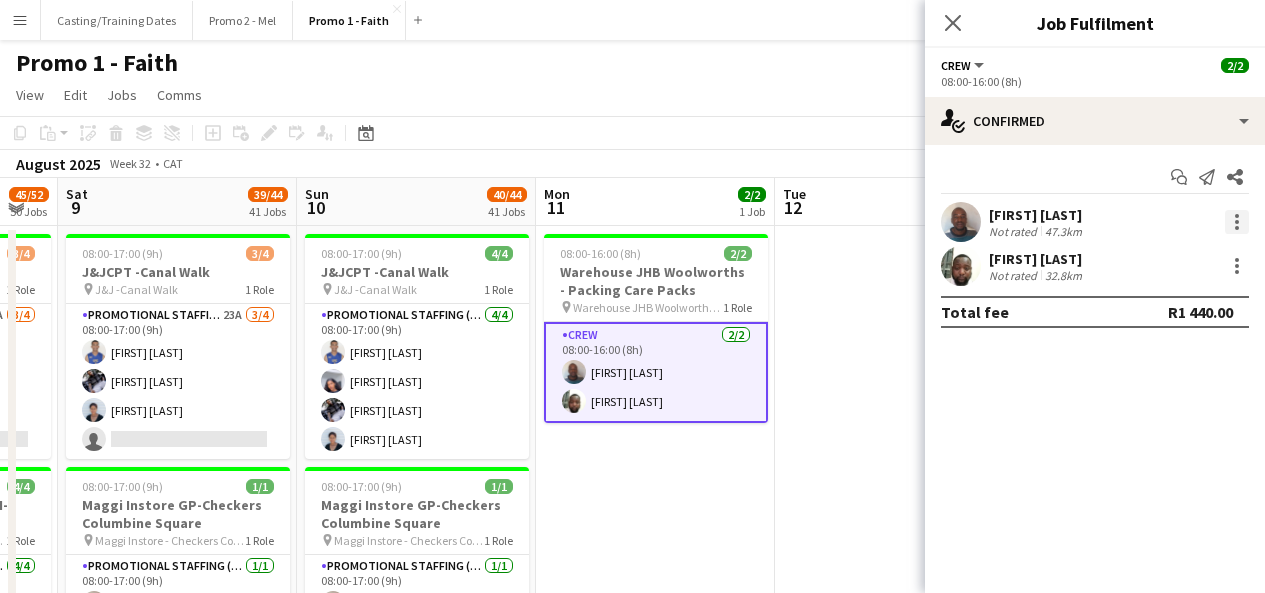 click at bounding box center [1237, 222] 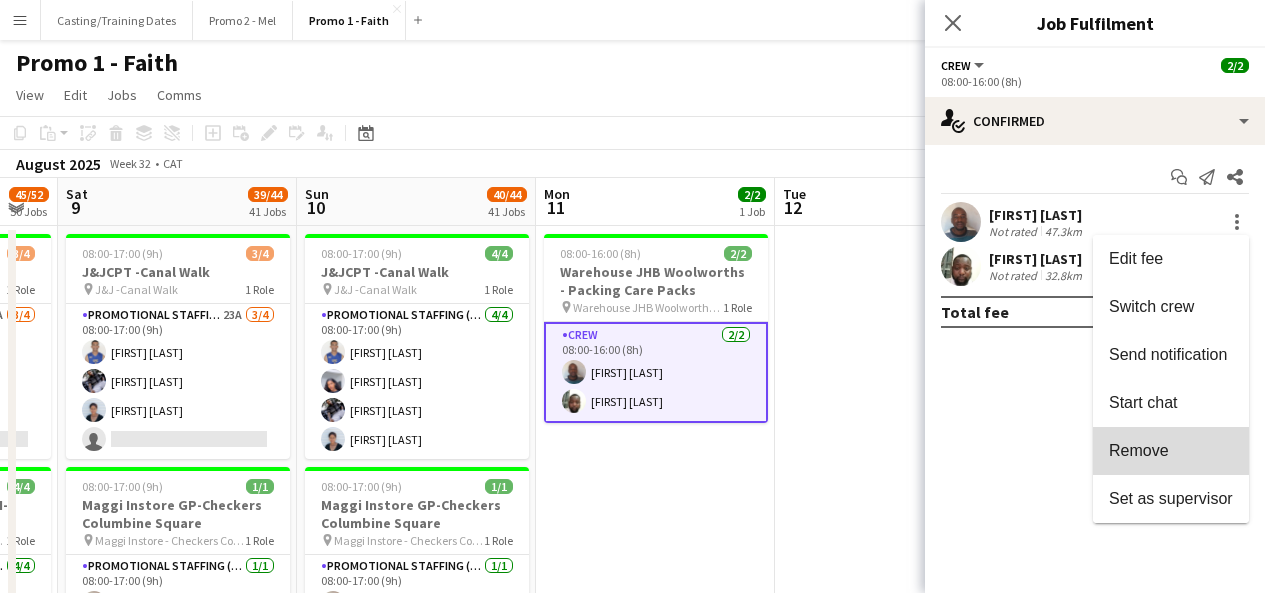 click on "Remove" at bounding box center (1139, 450) 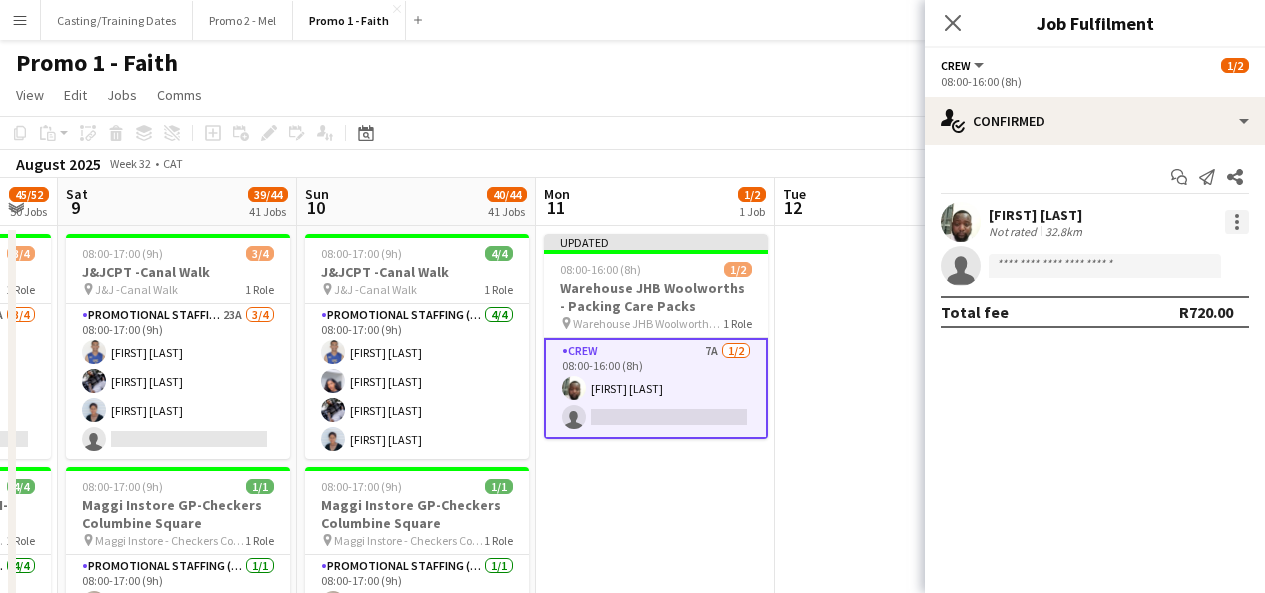 click at bounding box center [1237, 222] 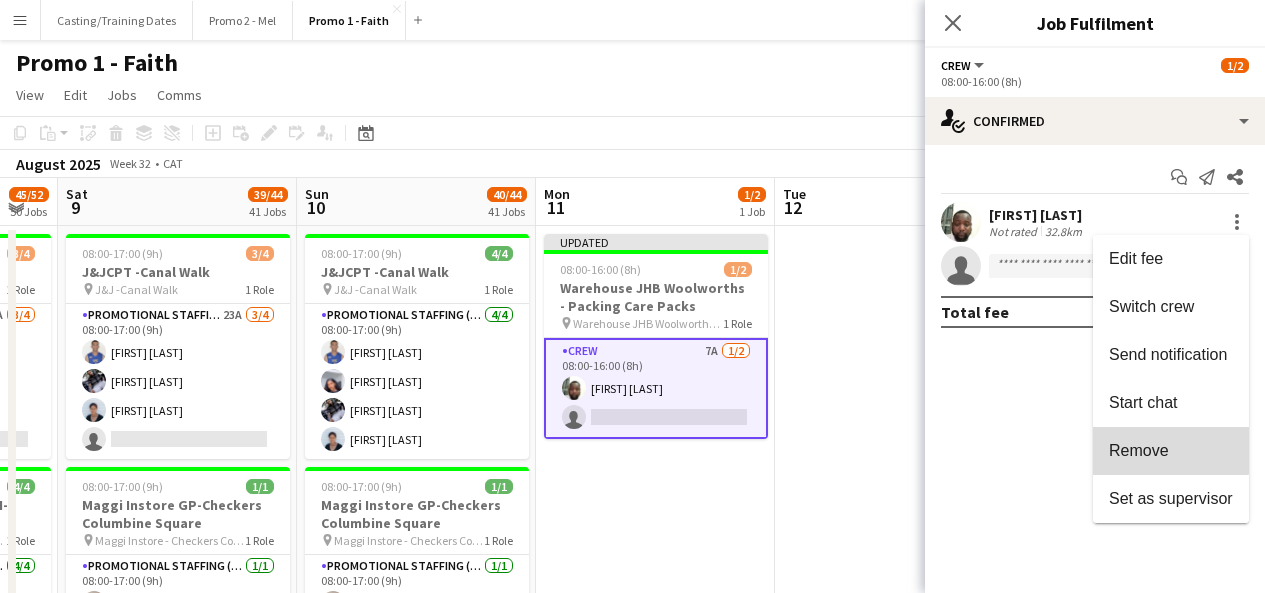 click on "Remove" at bounding box center [1171, 451] 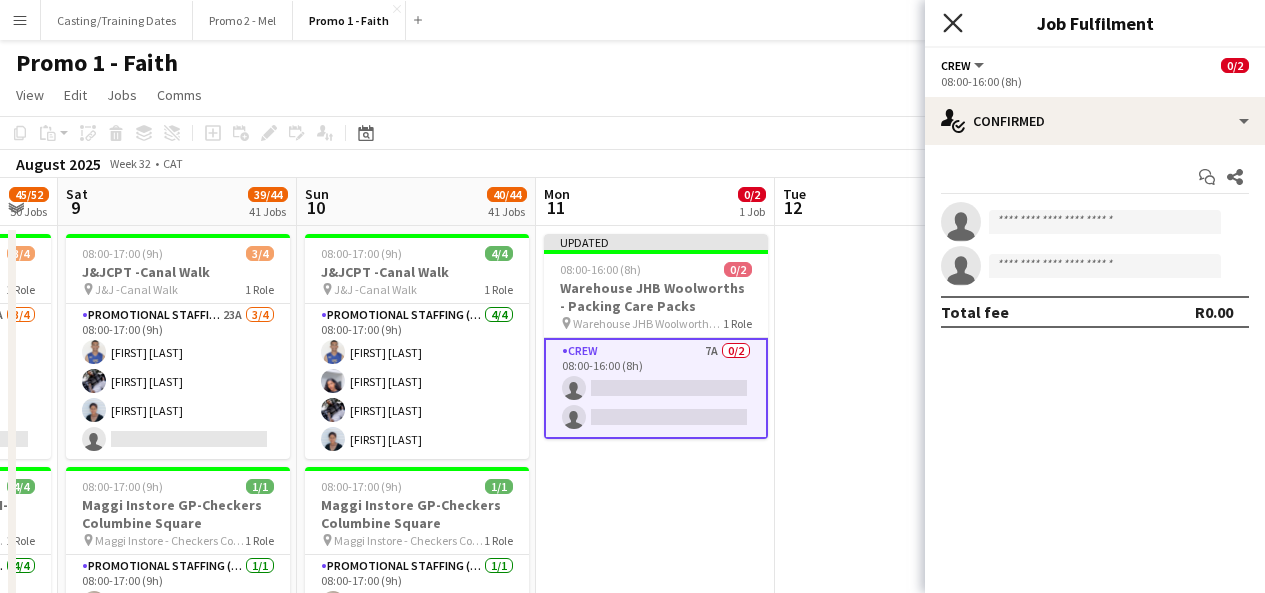 click on "Close pop-in" 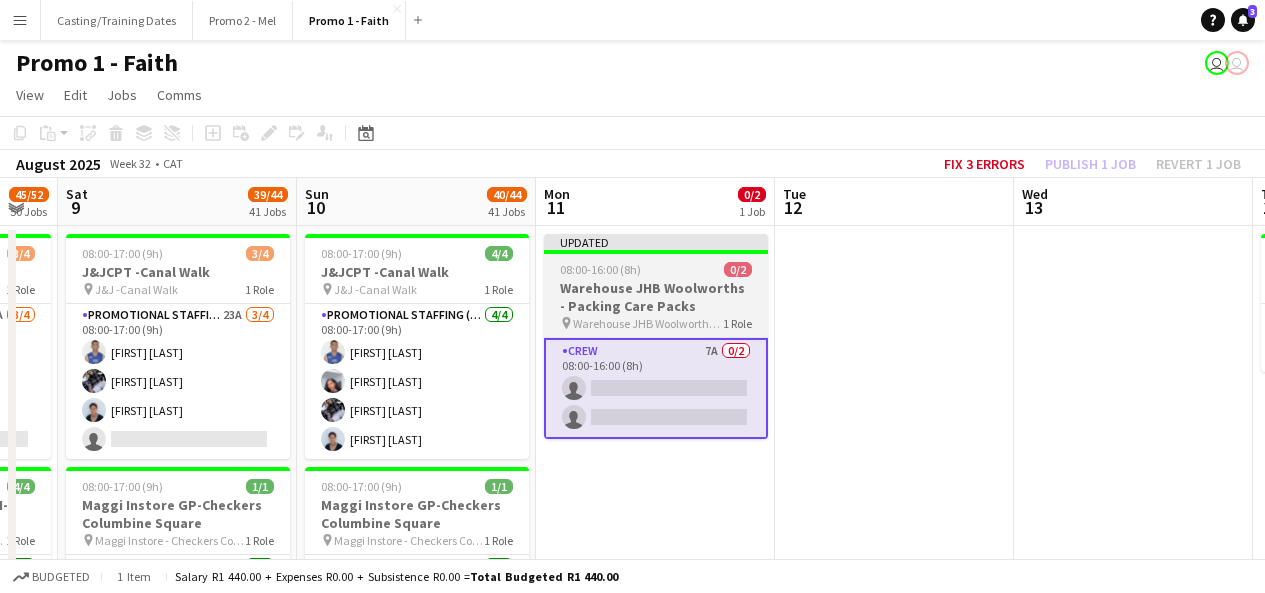 click on "Updated" at bounding box center (656, 242) 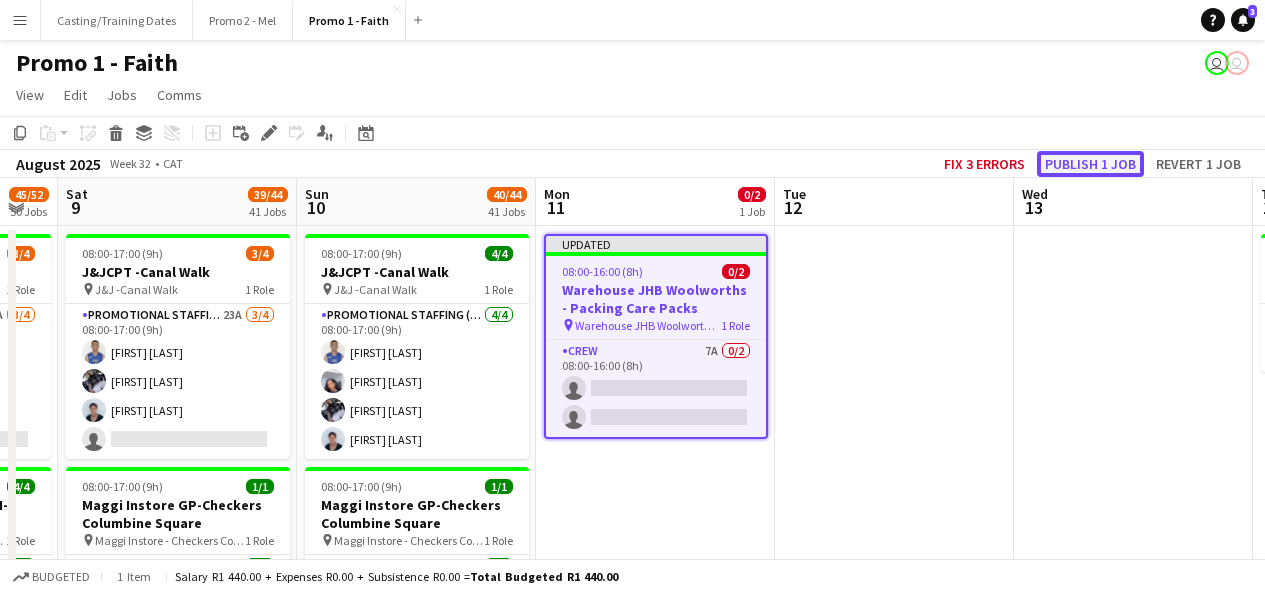 click on "Publish 1 job" 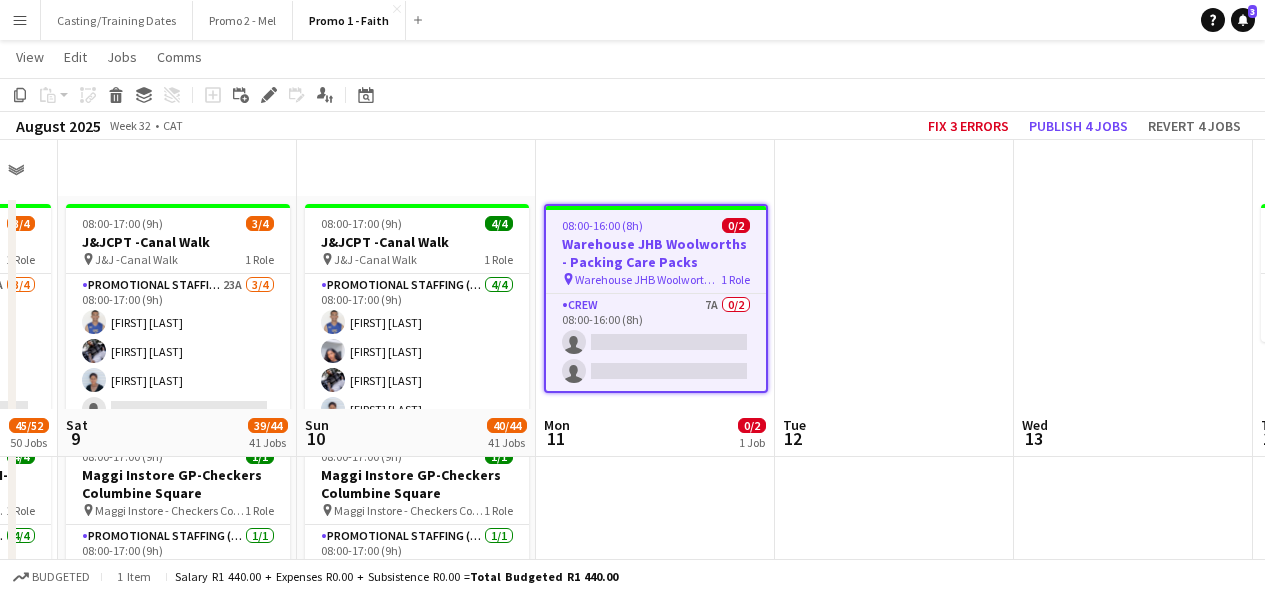 scroll, scrollTop: 330, scrollLeft: 0, axis: vertical 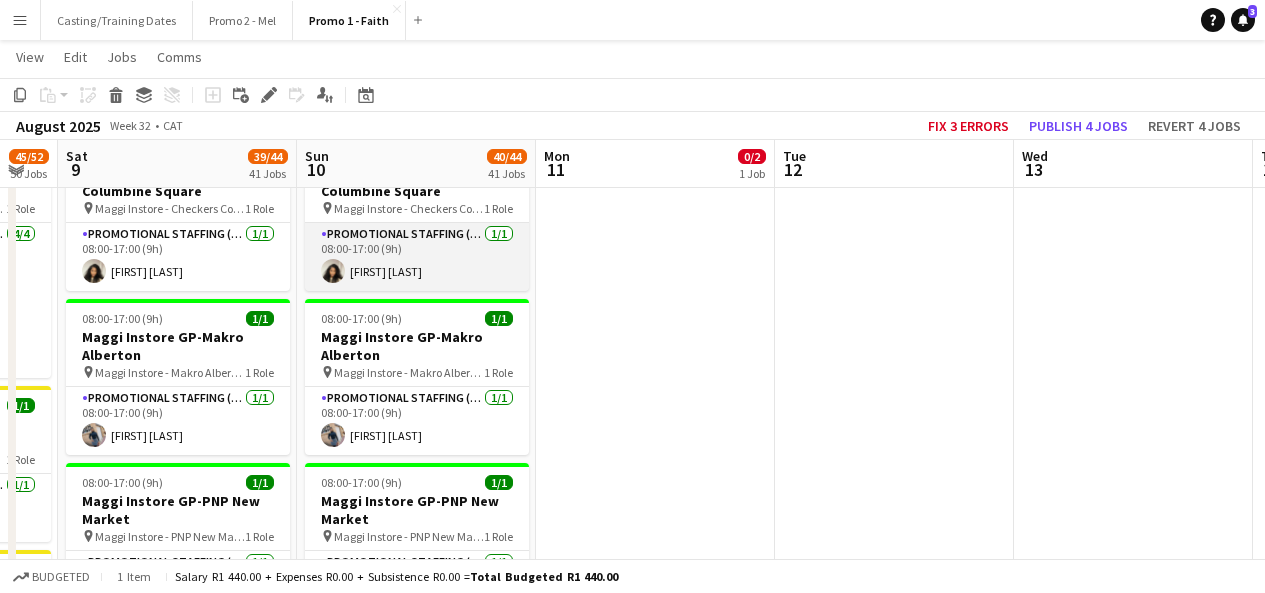 click on "[BRAND] [BRAND] ( [BRAND] [BRAND])   1/1   08:00-17:00 (9h)
[FIRST] [LAST]" at bounding box center (417, 257) 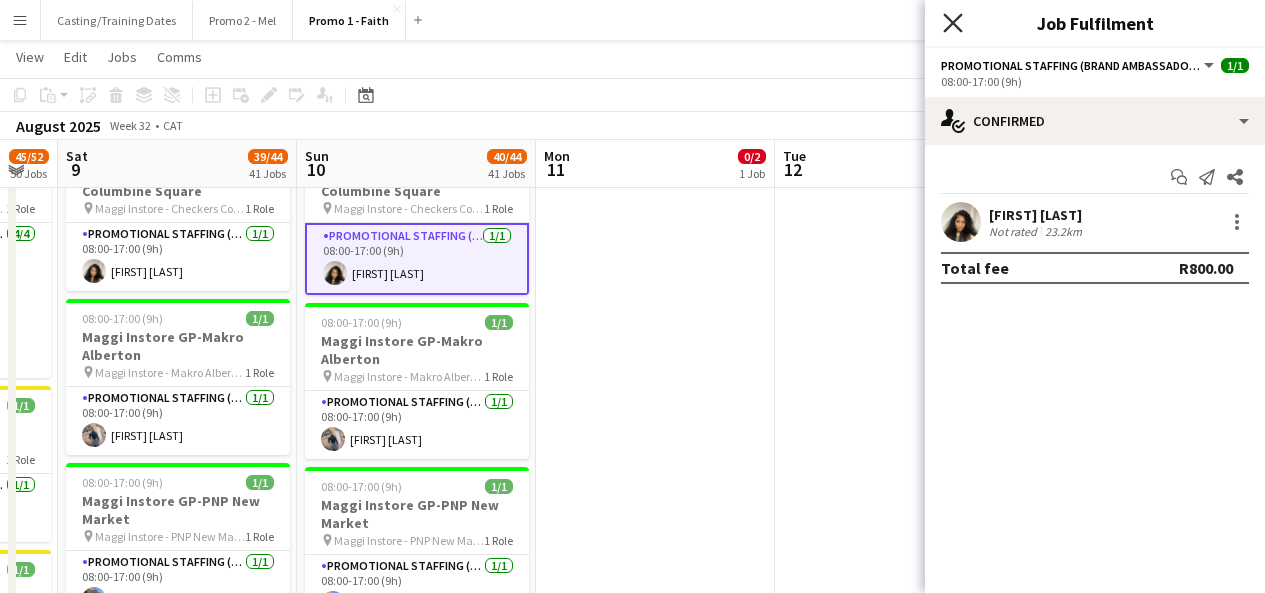 click on "Close pop-in" 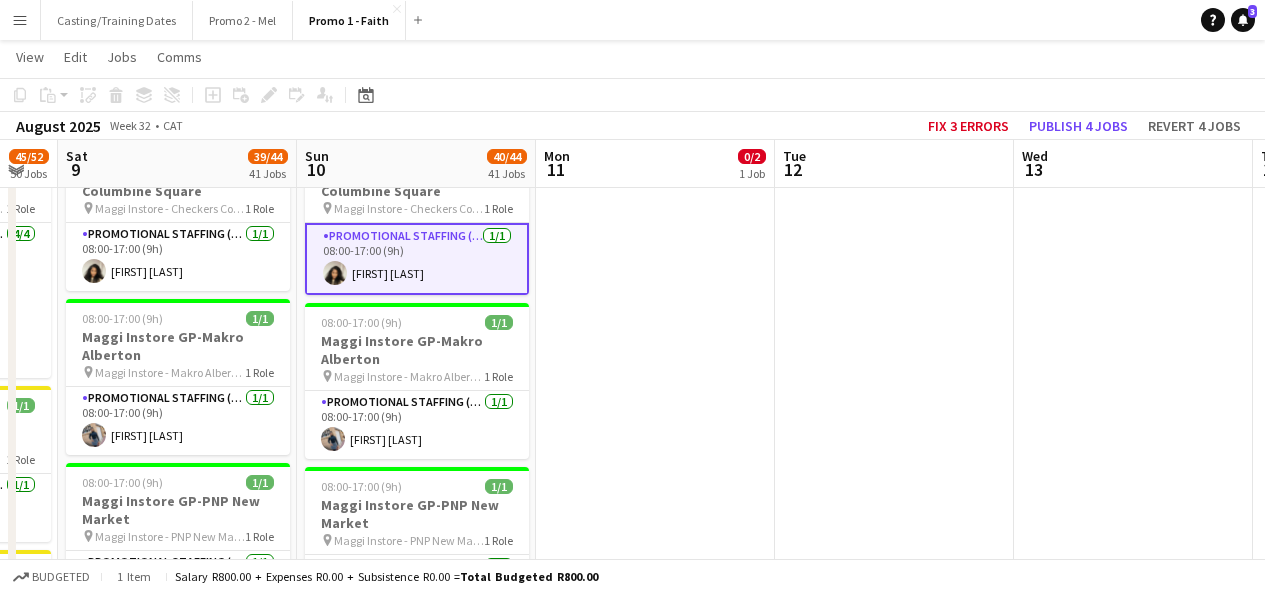 click on "08:00-16:00 (8h)    0/2   Warehouse JHB [BRAND] - Packing Care Packs
pin
Warehouse JHB [BRAND] - Packing Care Packs   1 Role   Crew   9A   0/2   08:00-16:00 (8h)
single-neutral-actions
single-neutral-actions" at bounding box center (655, 12831) 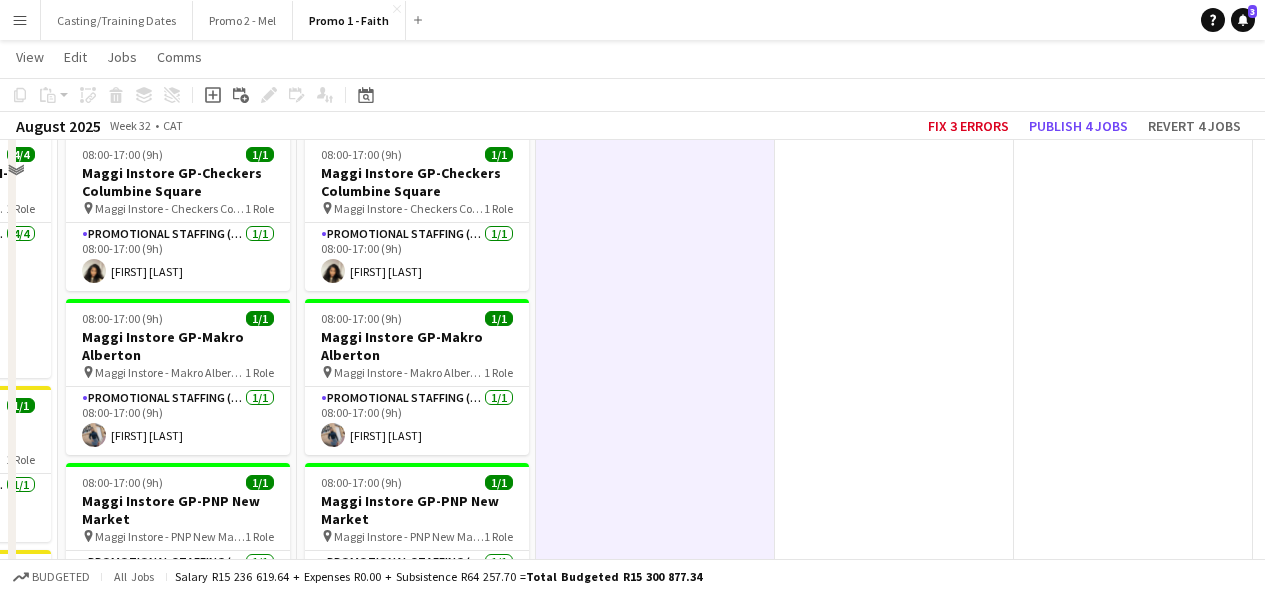 scroll, scrollTop: 248, scrollLeft: 0, axis: vertical 